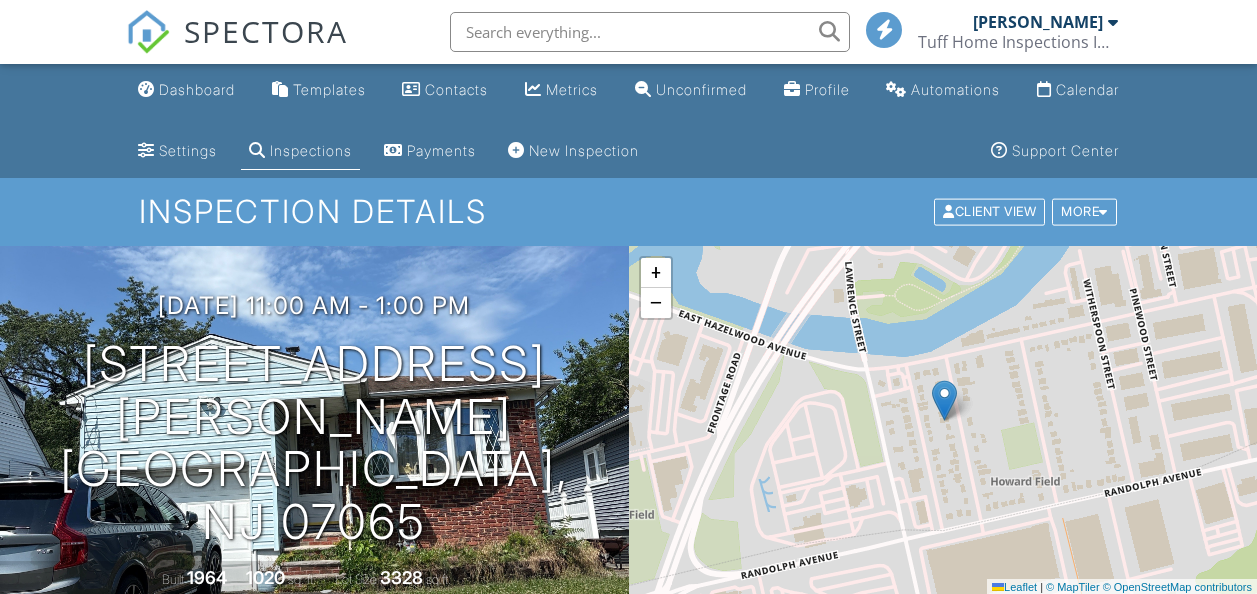 scroll, scrollTop: 208, scrollLeft: 0, axis: vertical 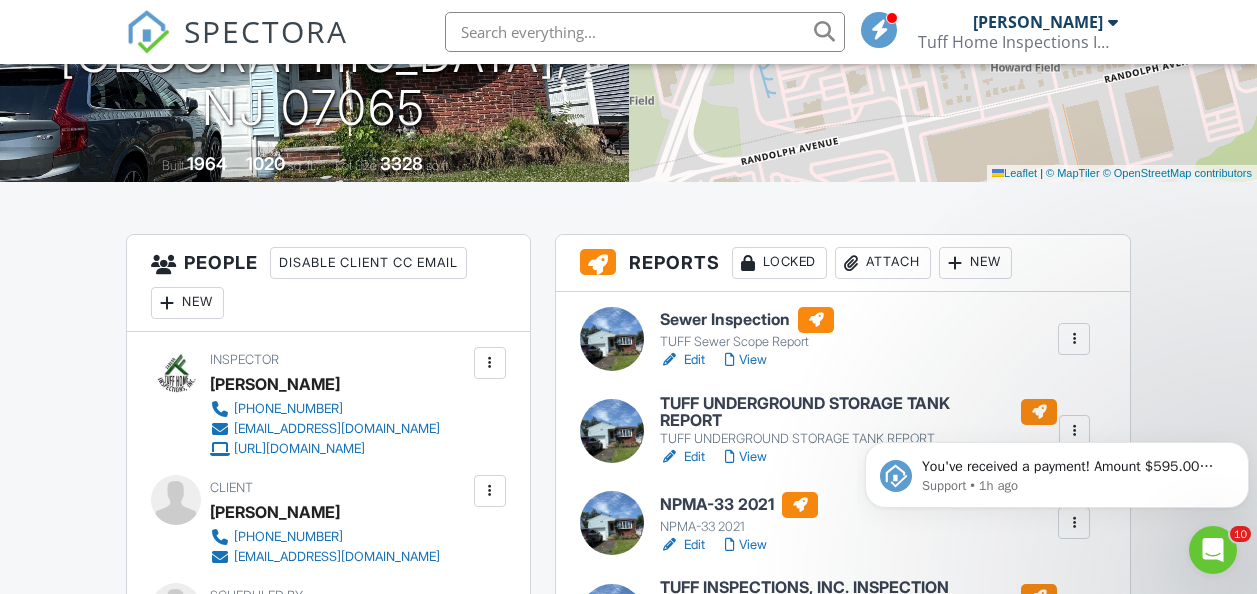 click on "Sewer Inspection" at bounding box center [747, 320] 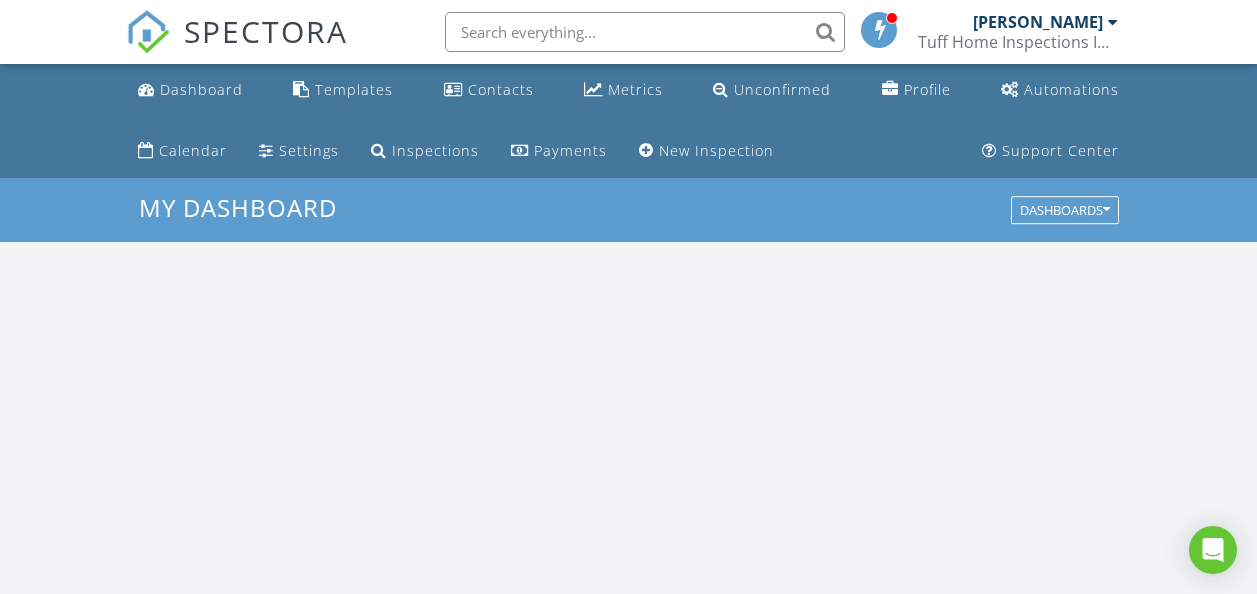 scroll, scrollTop: 0, scrollLeft: 0, axis: both 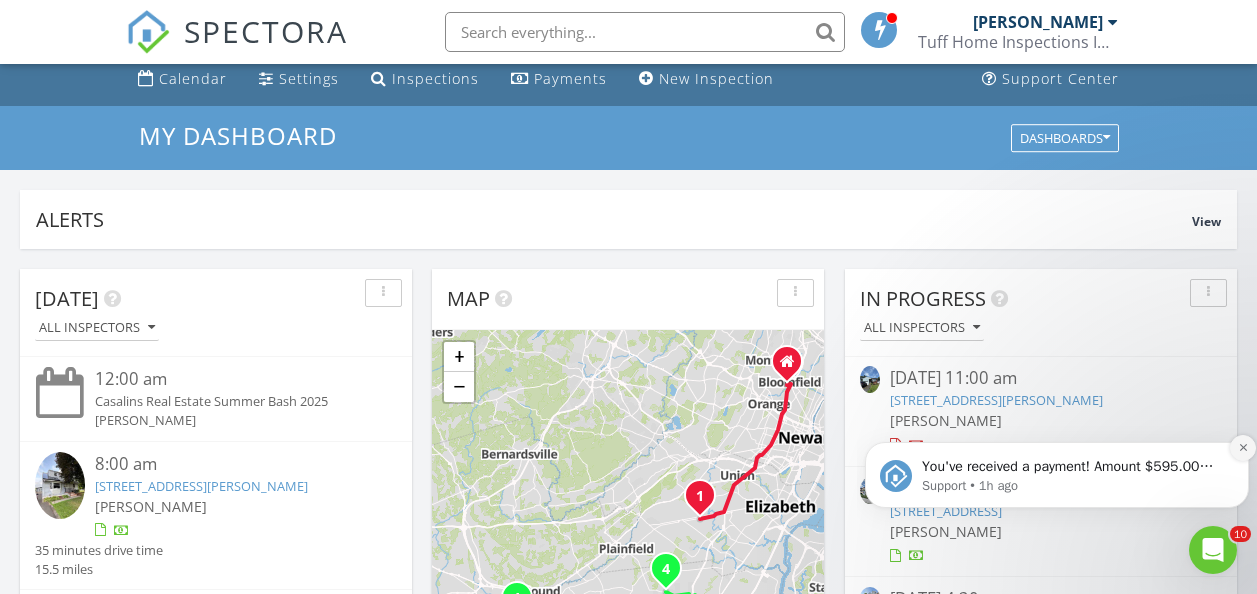 click 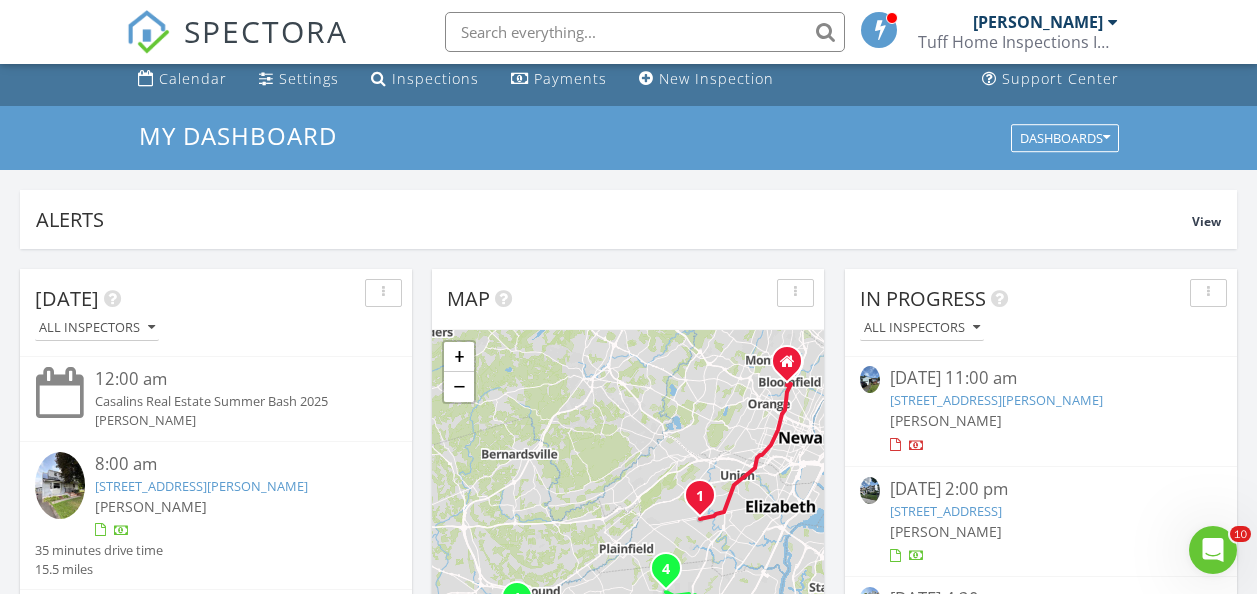 click on "34 Carlisle St, Bergenfield, NJ 07621" at bounding box center (946, 511) 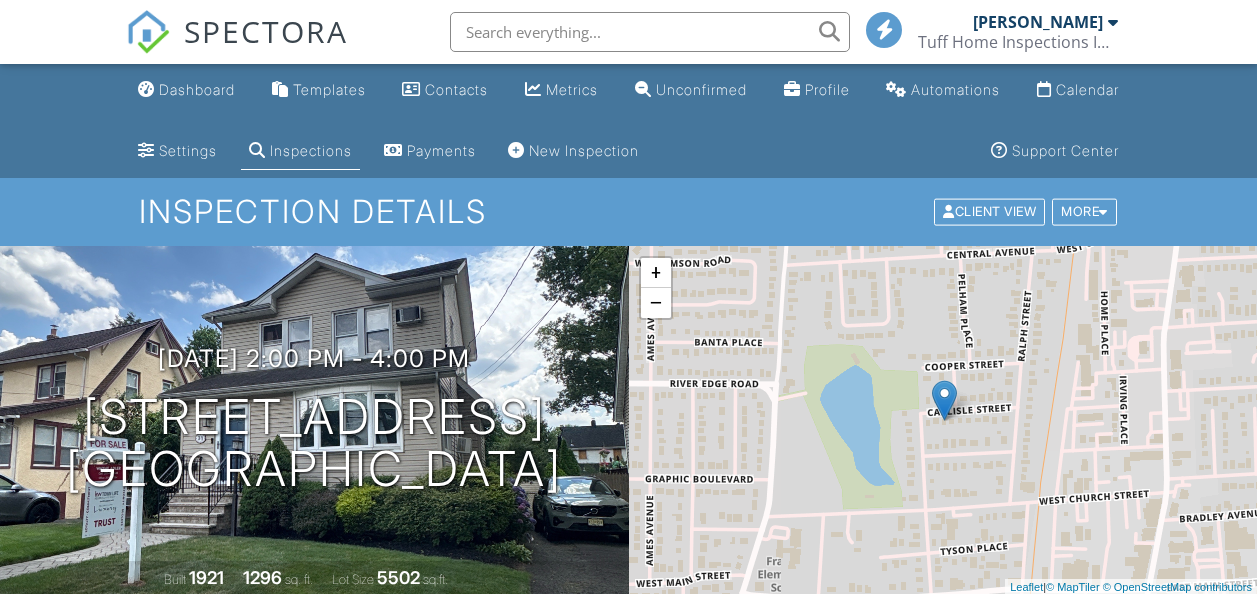 scroll, scrollTop: 119, scrollLeft: 0, axis: vertical 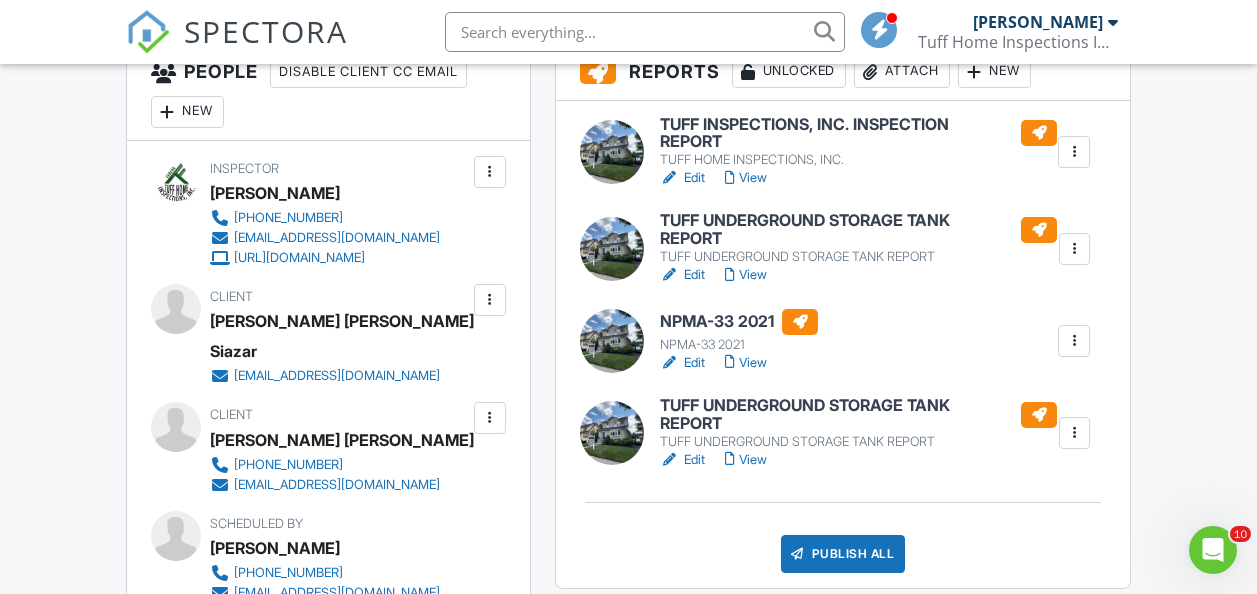 click on "TUFF UNDERGROUND STORAGE TANK REPORT" at bounding box center [858, 414] 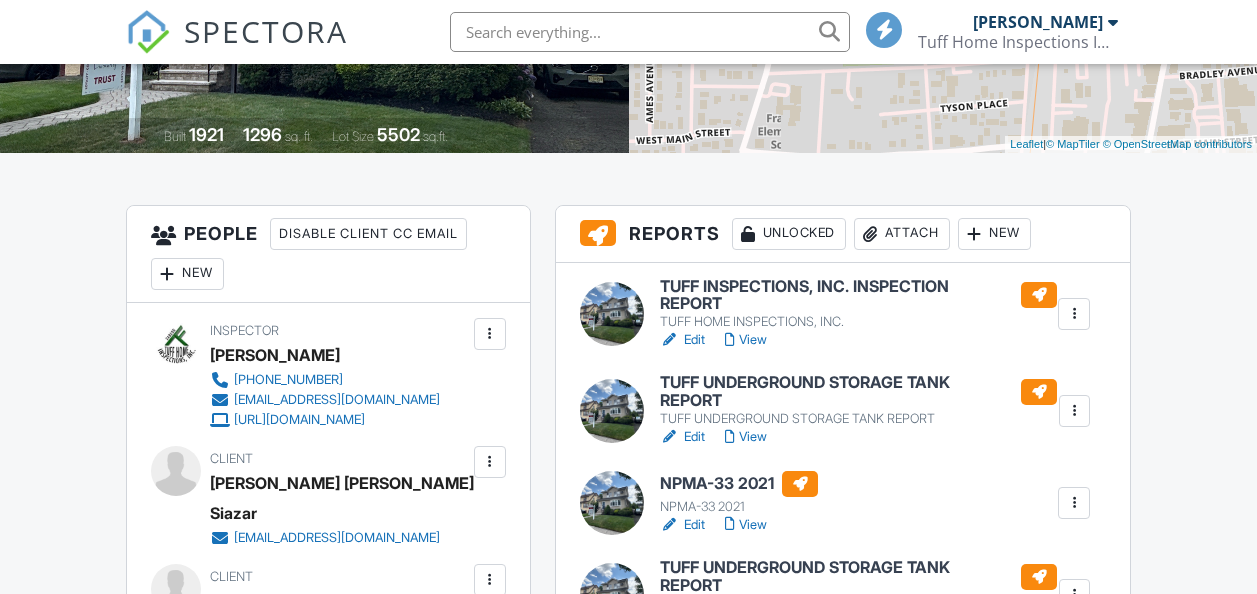 scroll, scrollTop: 443, scrollLeft: 0, axis: vertical 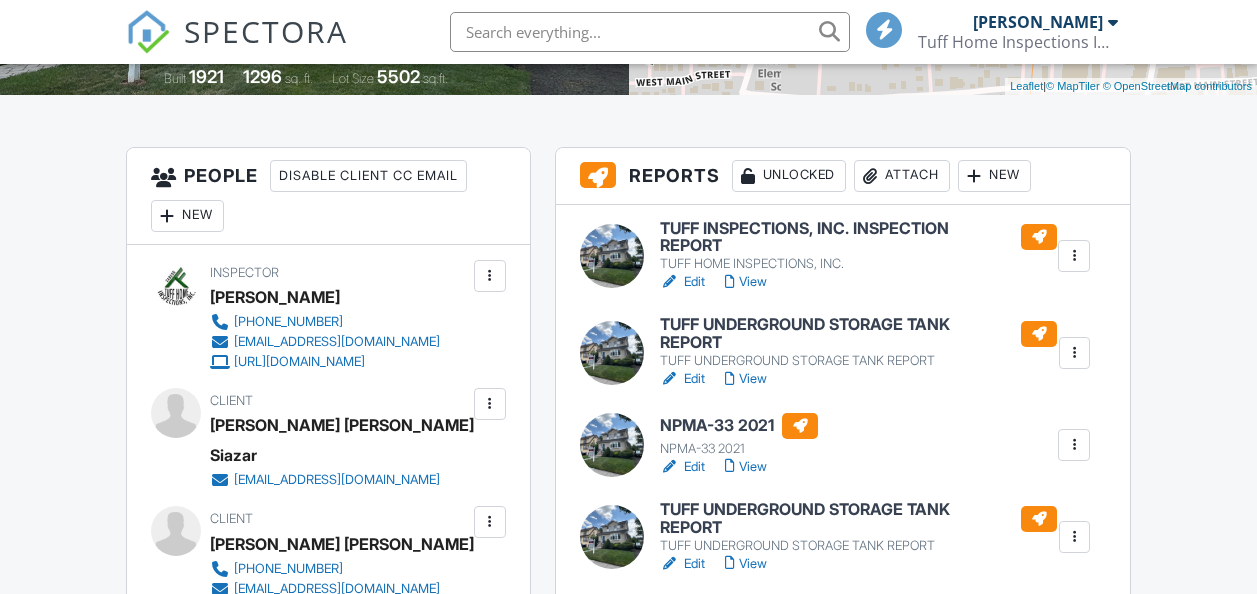 click on "NPMA-33 2021" at bounding box center (739, 426) 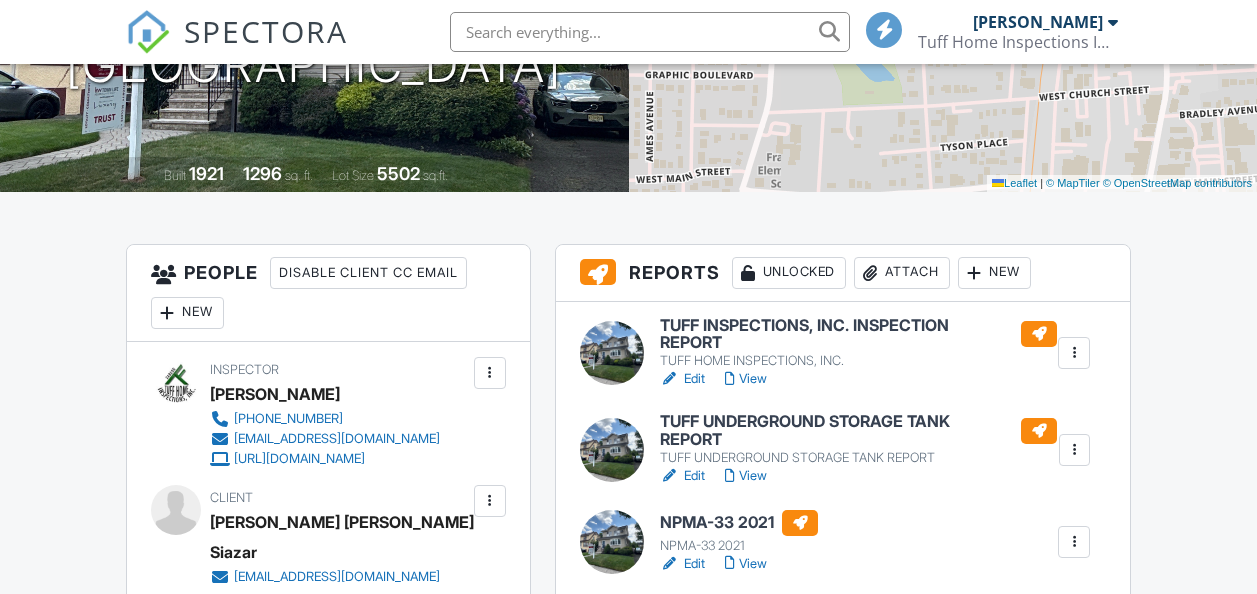 scroll, scrollTop: 482, scrollLeft: 0, axis: vertical 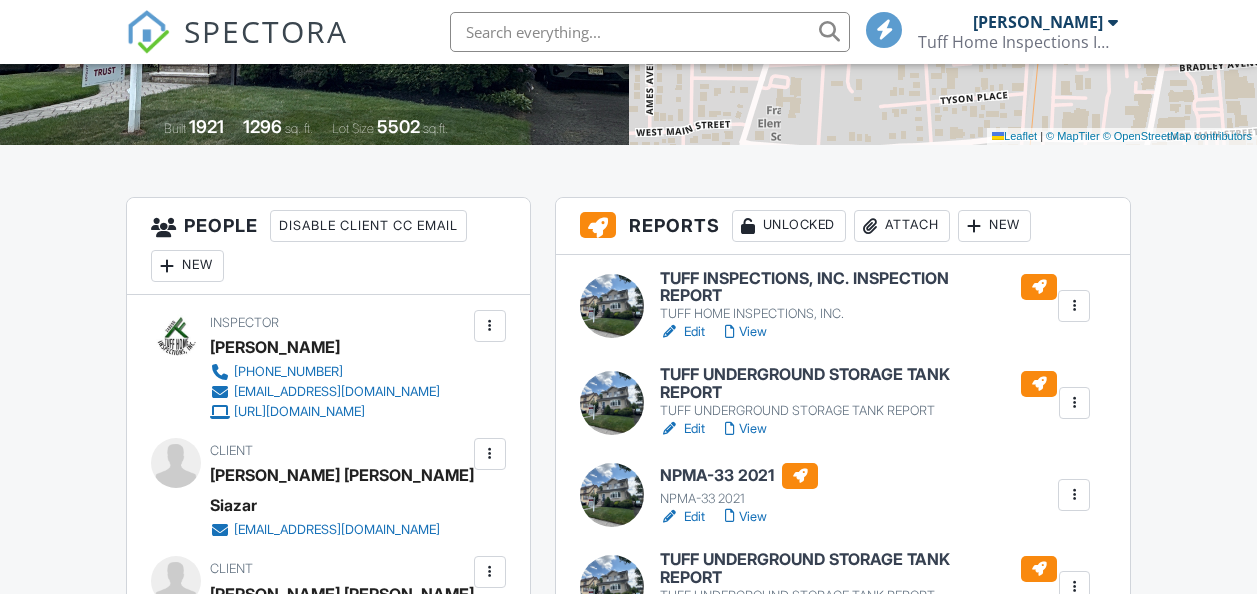 click on "TUFF INSPECTIONS, INC. INSPECTION REPORT" at bounding box center (858, 287) 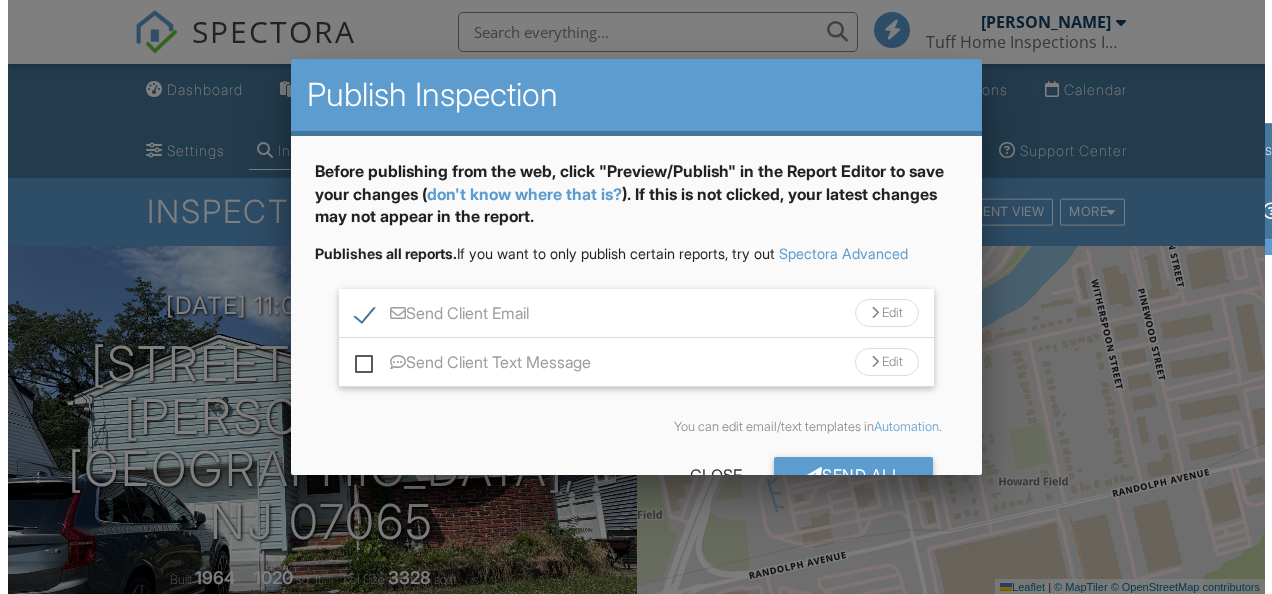 scroll, scrollTop: 799, scrollLeft: 0, axis: vertical 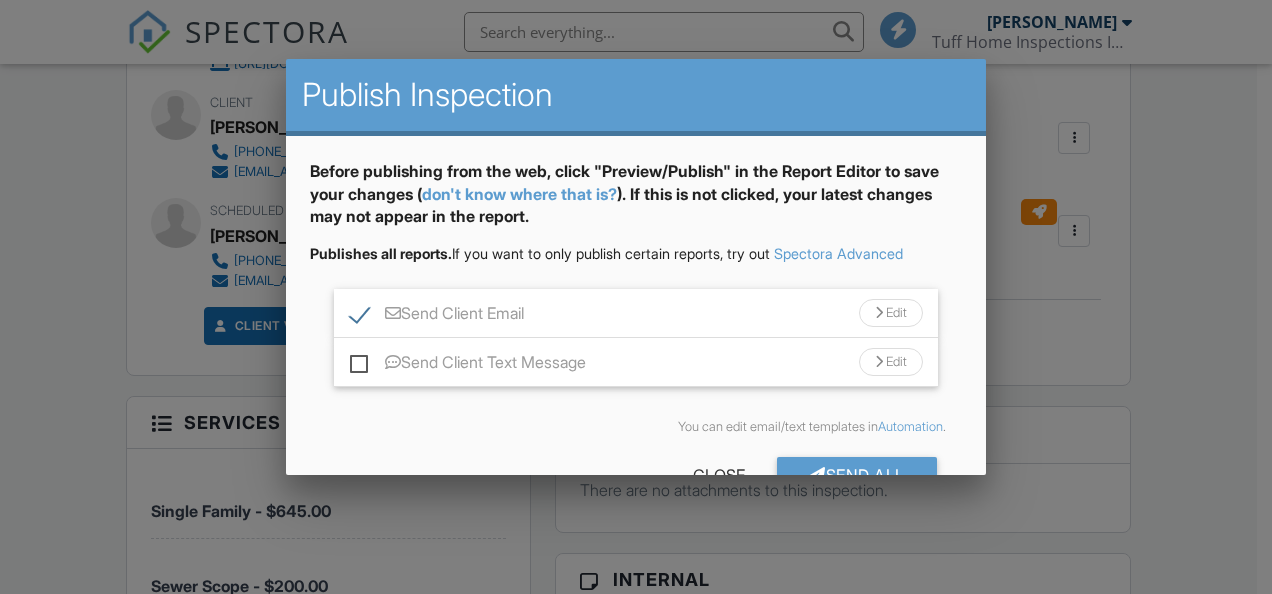 click on "Send Client Text Message" at bounding box center [468, 365] 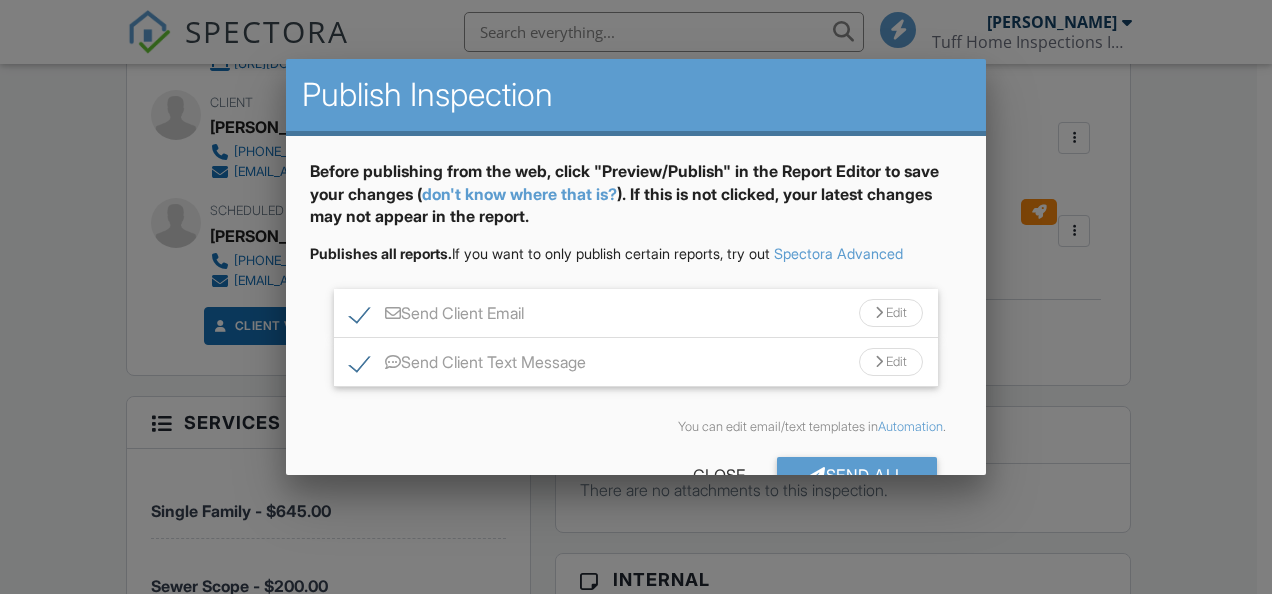 scroll, scrollTop: 55, scrollLeft: 0, axis: vertical 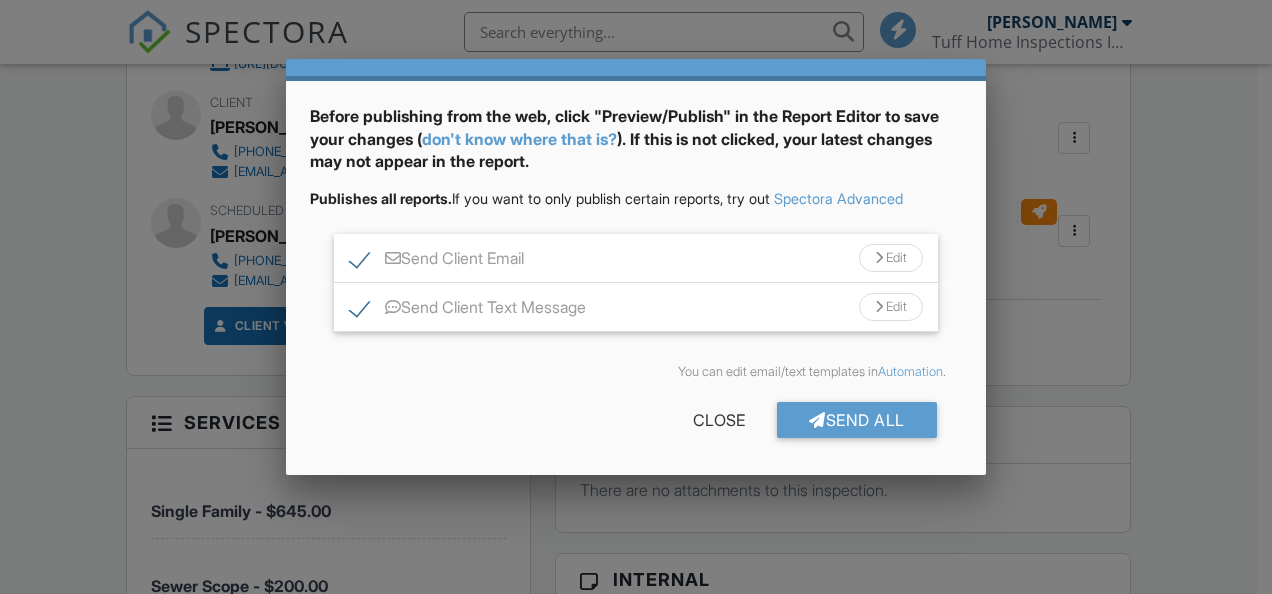 click on "Send All
Close" at bounding box center [636, 424] 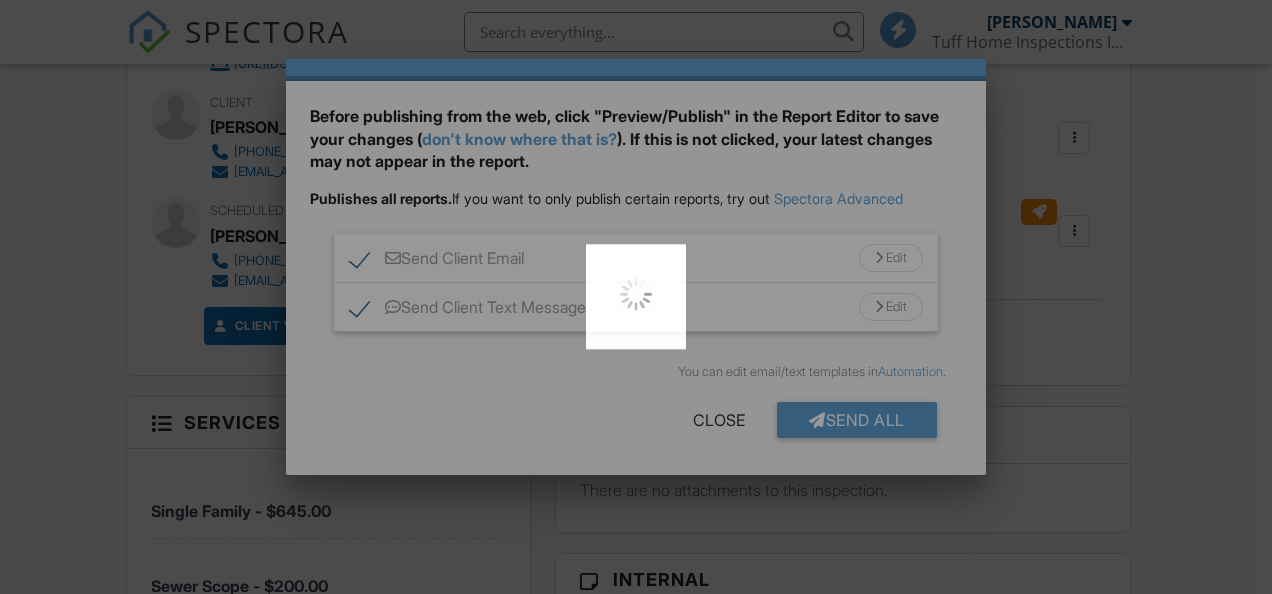 scroll, scrollTop: 0, scrollLeft: 0, axis: both 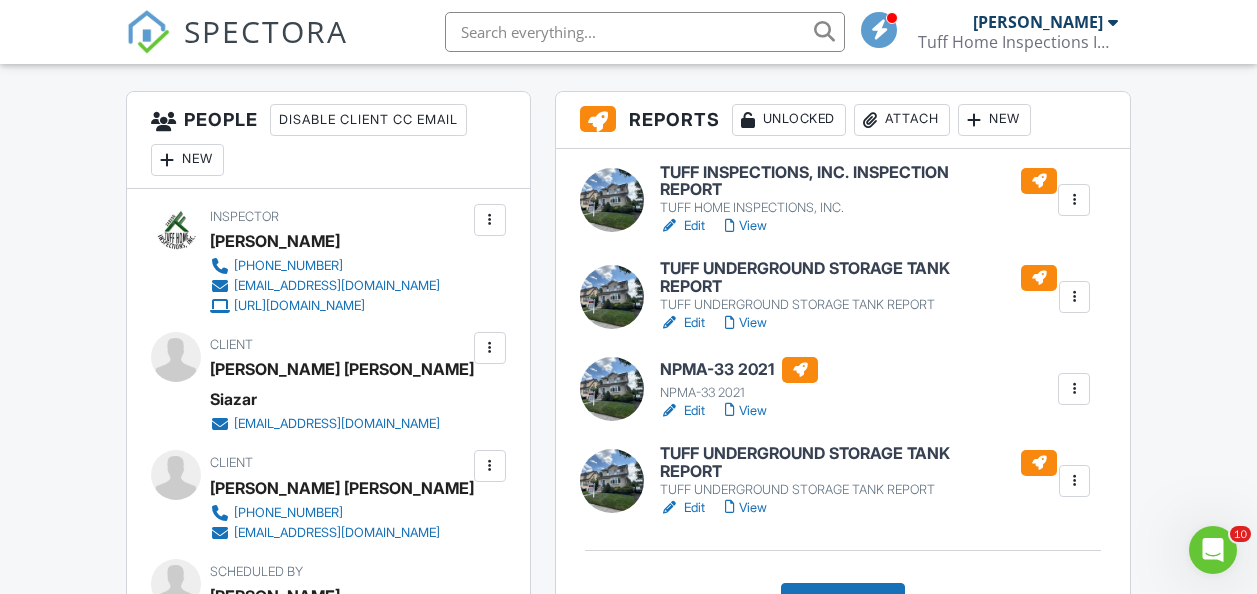 click on "TUFF UNDERGROUND STORAGE TANK REPORT" at bounding box center [858, 462] 